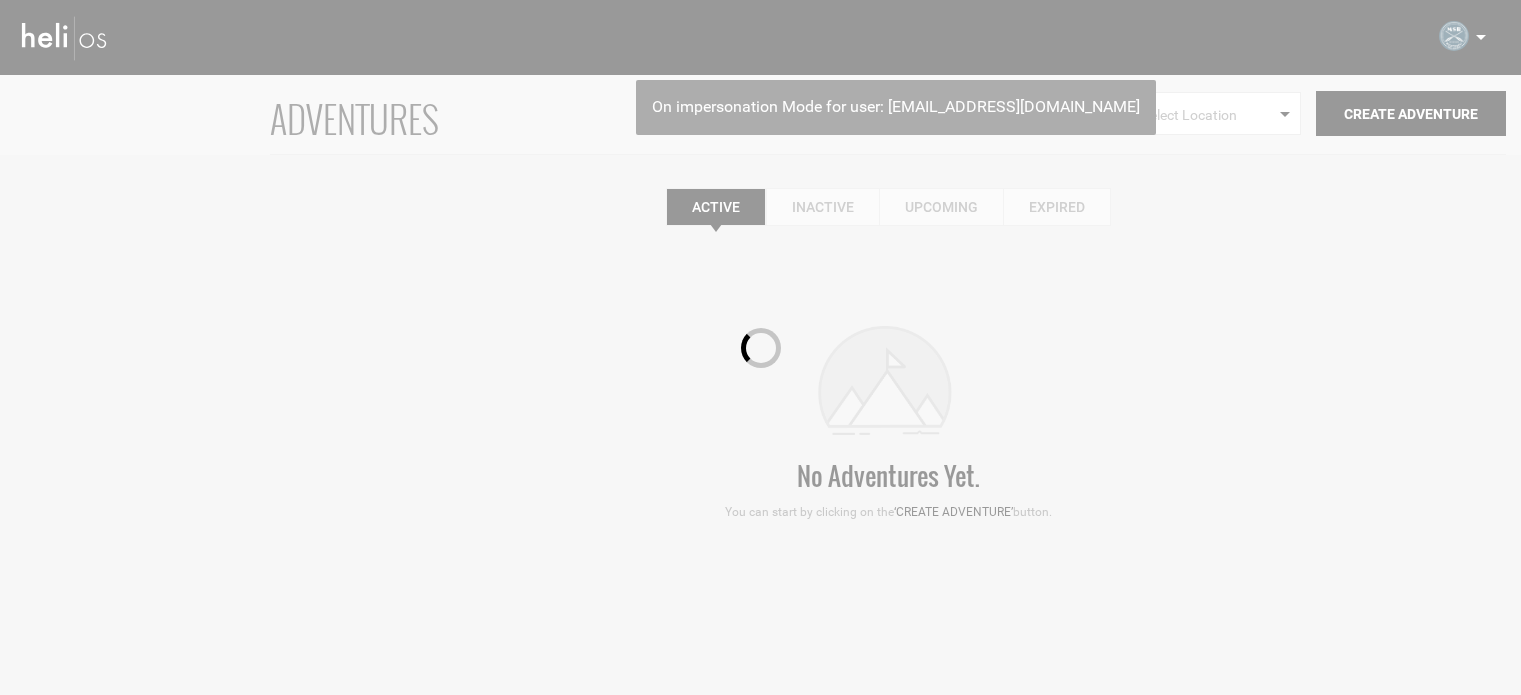 scroll, scrollTop: 0, scrollLeft: 0, axis: both 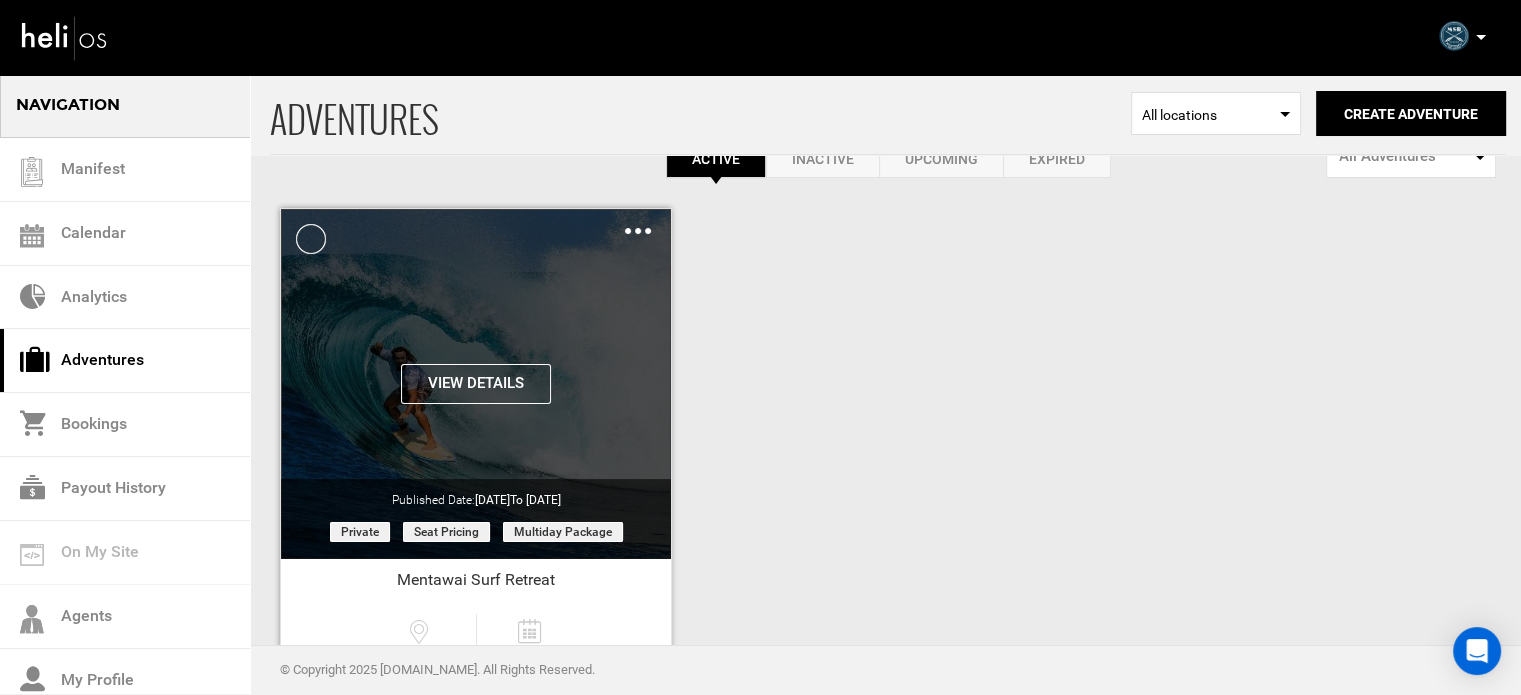 click at bounding box center [638, 231] 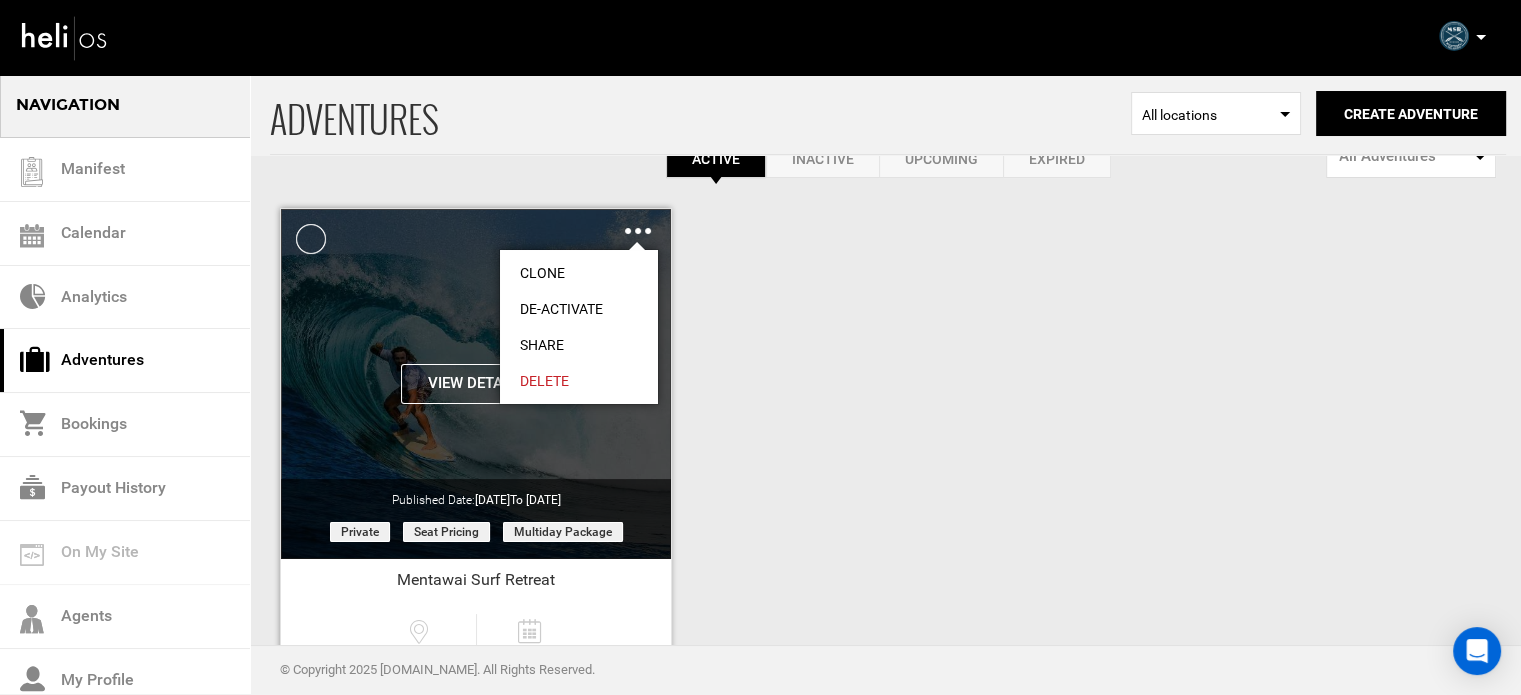 click on "Share" at bounding box center [579, 345] 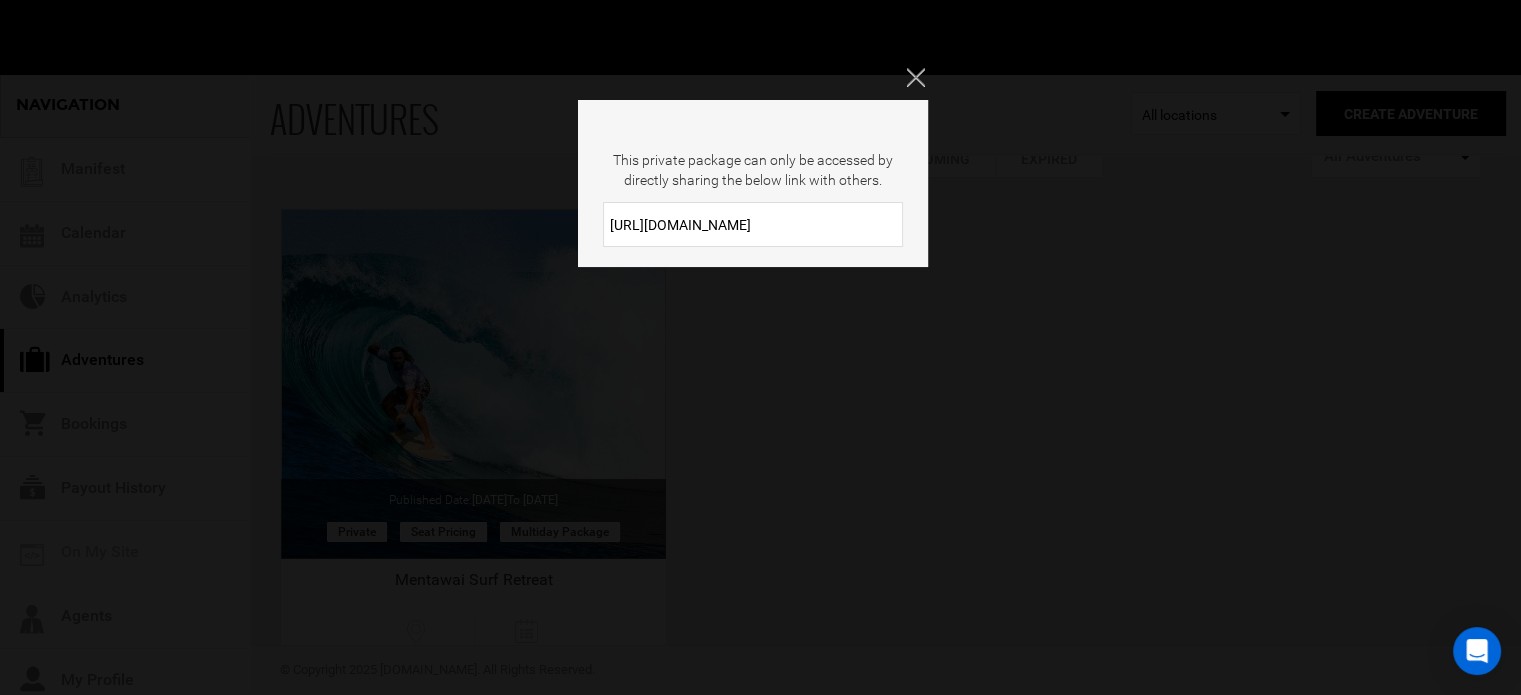 drag, startPoint x: 792, startPoint y: 234, endPoint x: 572, endPoint y: 227, distance: 220.11133 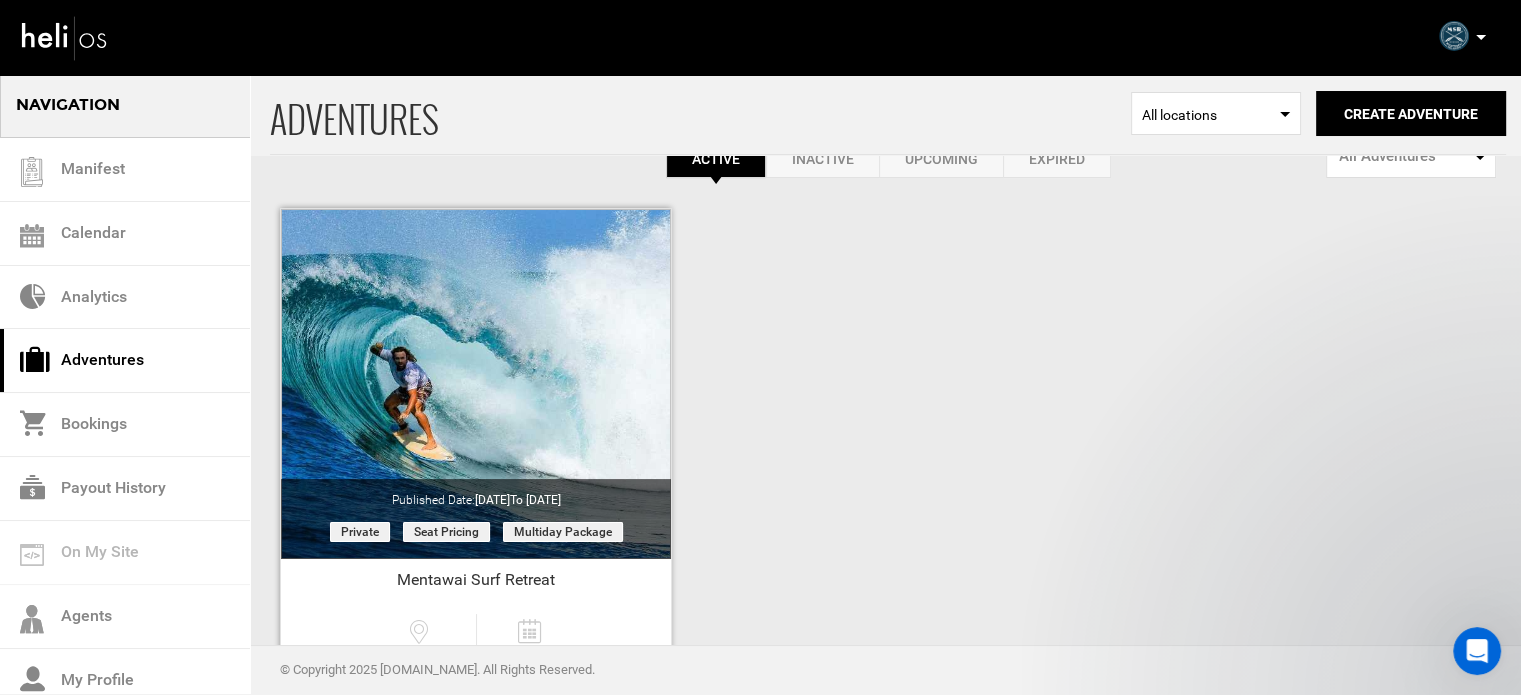 scroll, scrollTop: 0, scrollLeft: 0, axis: both 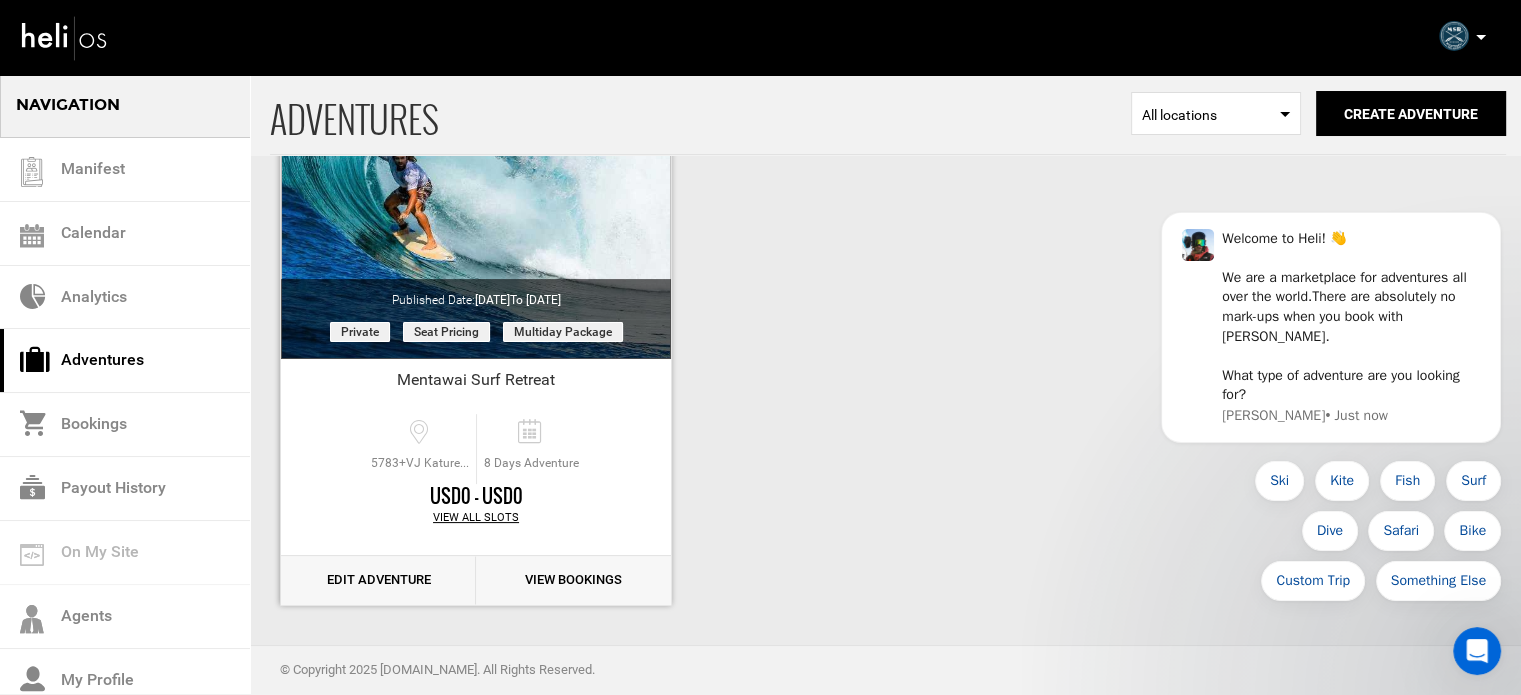 click on "Edit Adventure" at bounding box center (378, 580) 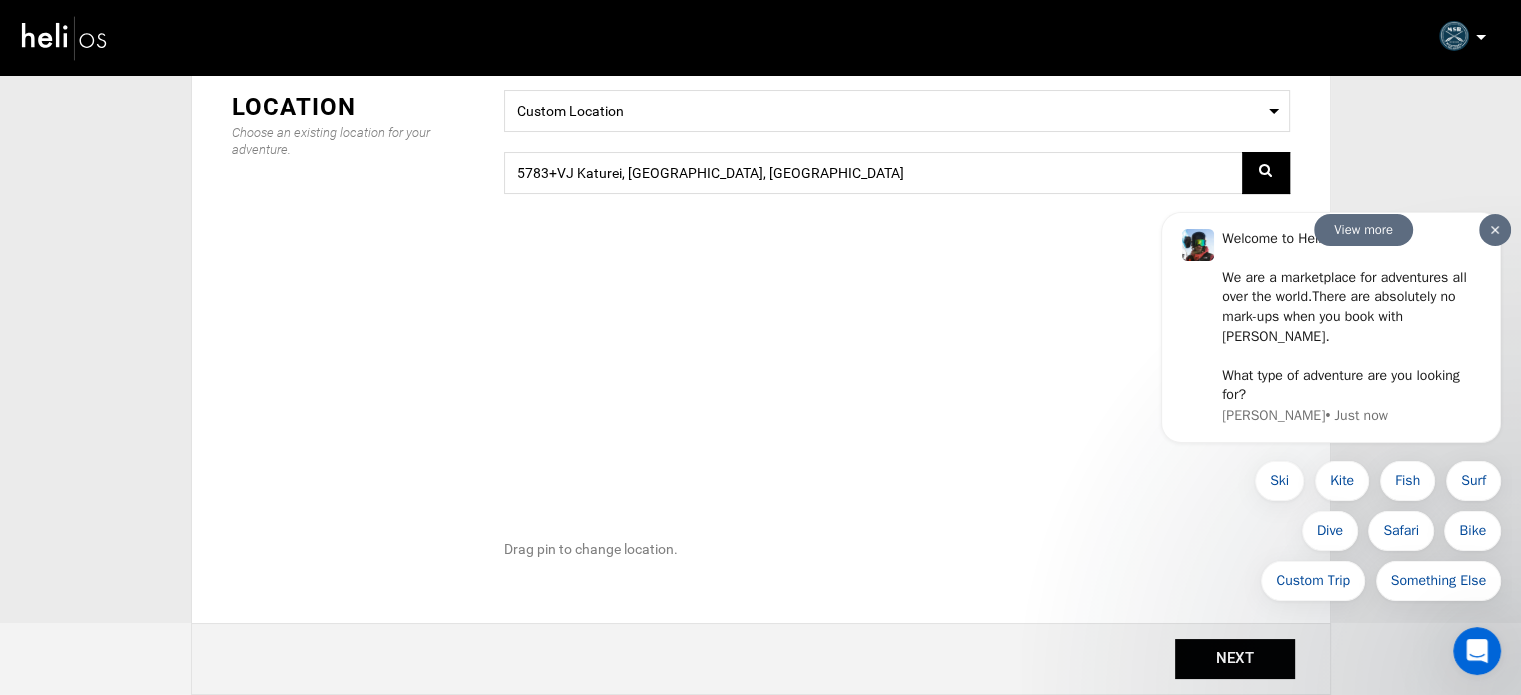 scroll, scrollTop: 0, scrollLeft: 0, axis: both 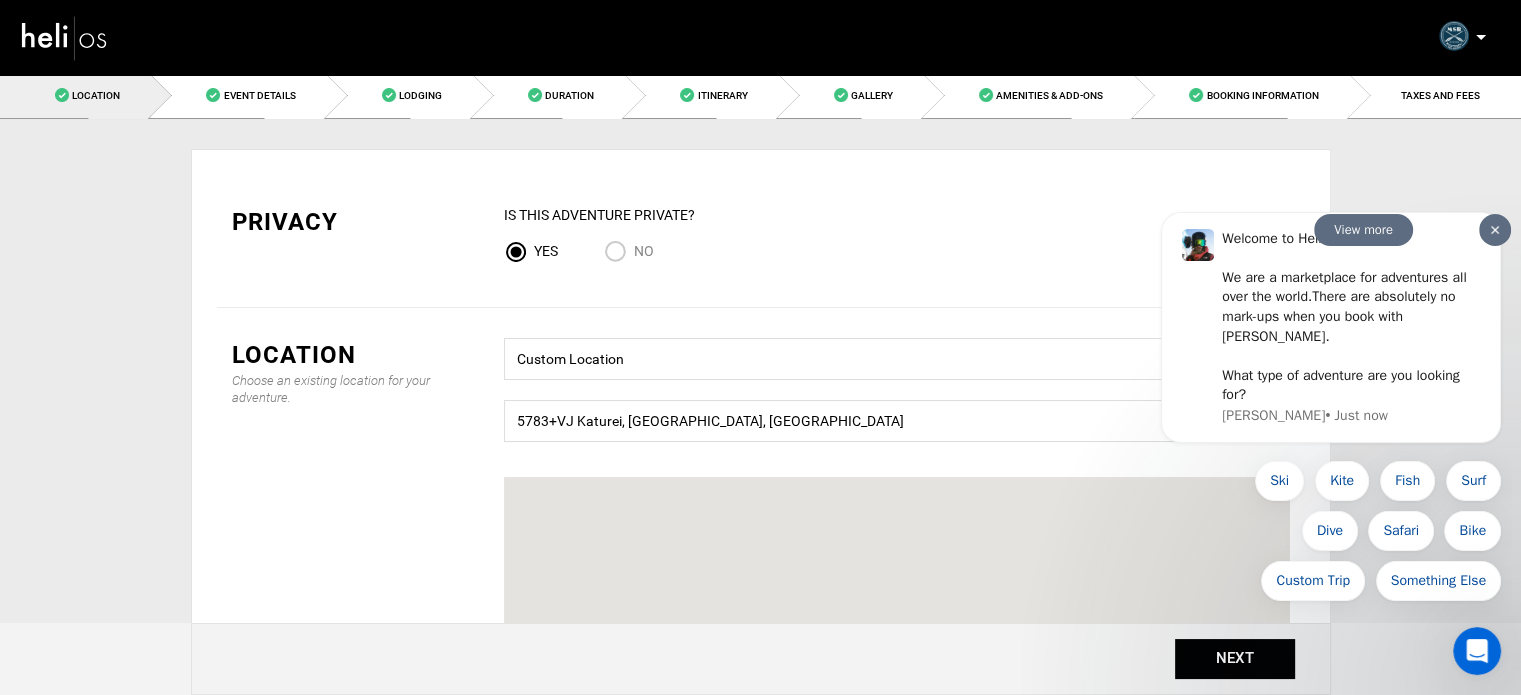 click at bounding box center (1495, 229) 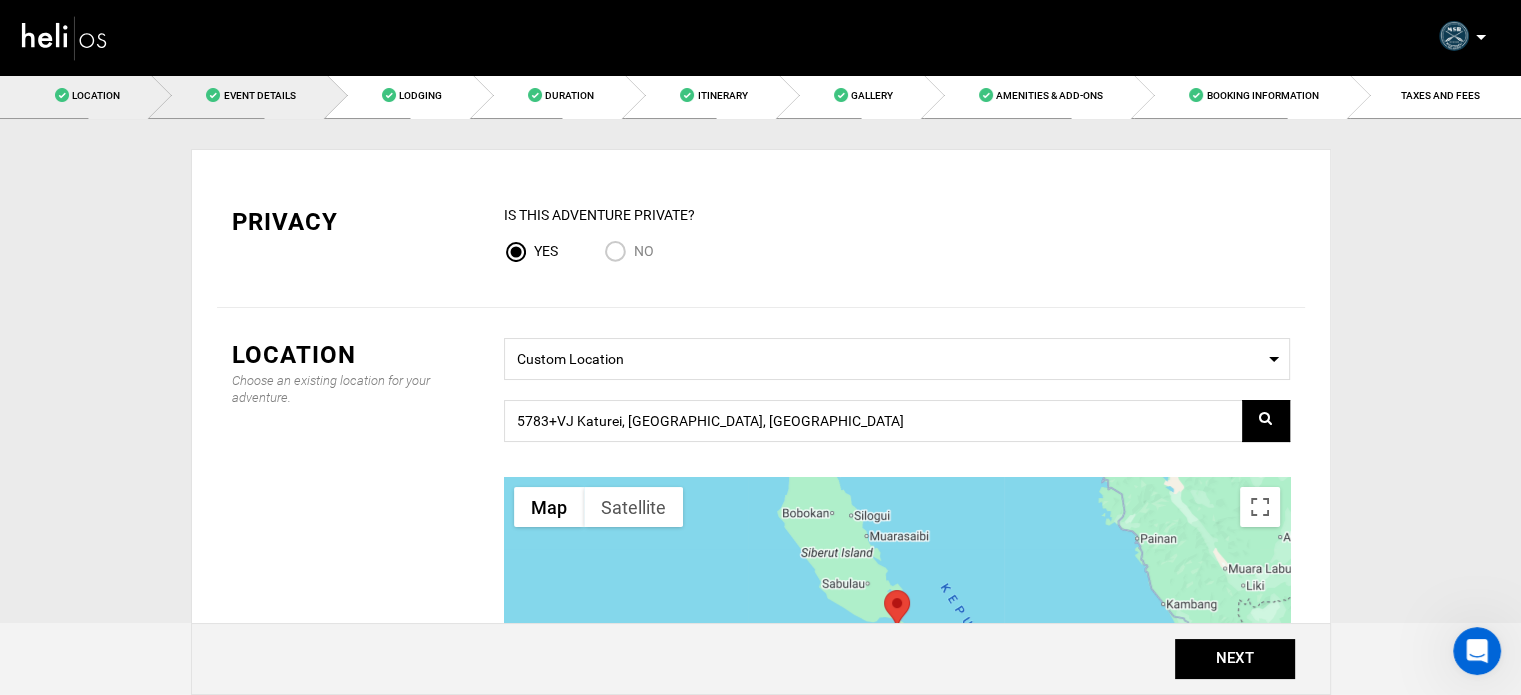 click on "Event Details" at bounding box center [259, 95] 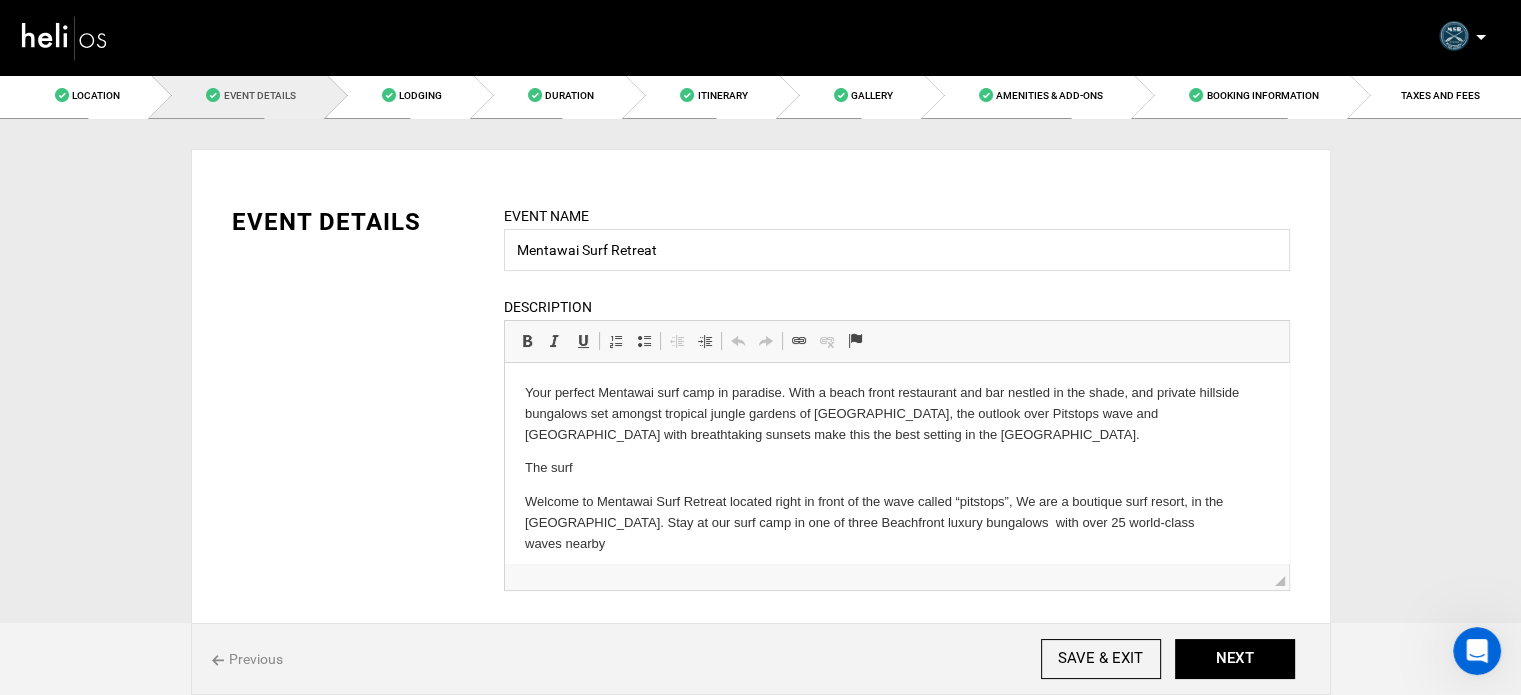 scroll, scrollTop: 0, scrollLeft: 0, axis: both 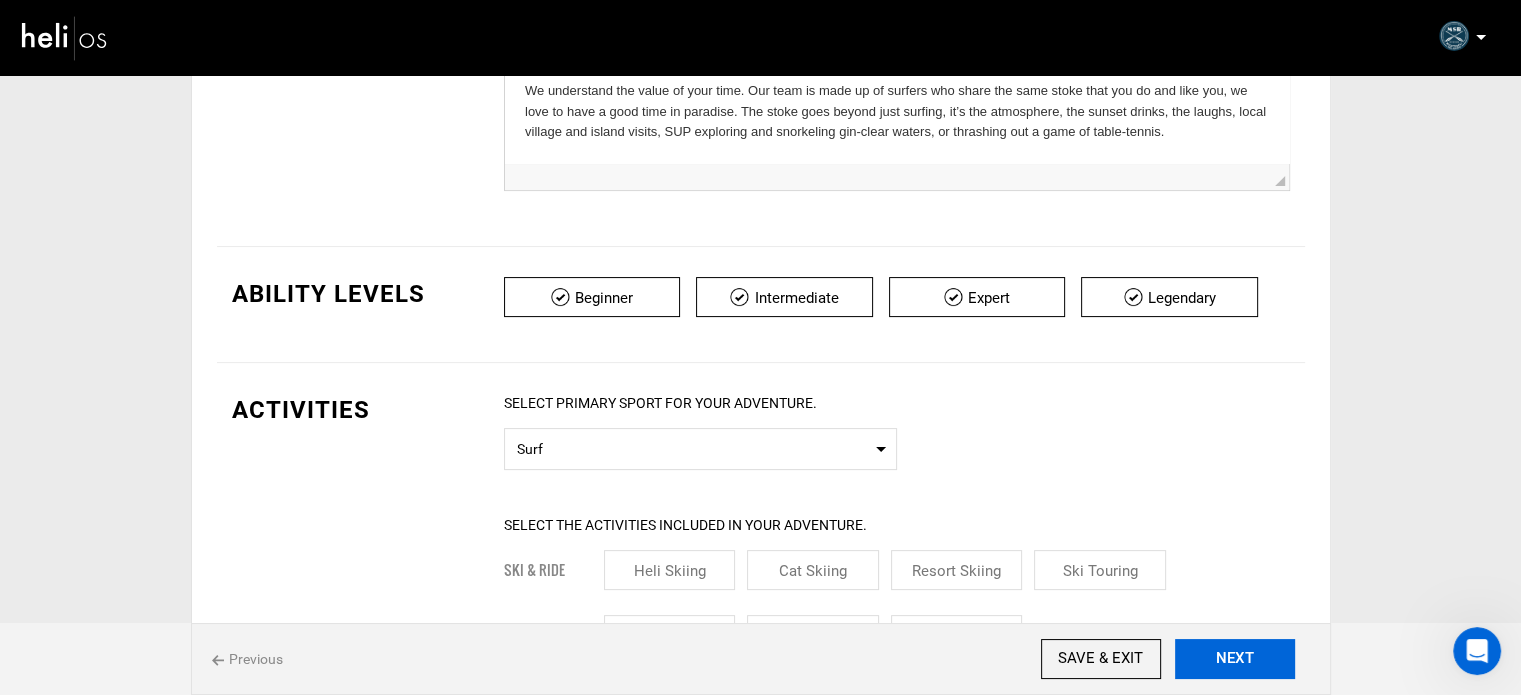 click on "NEXT" at bounding box center (1235, 659) 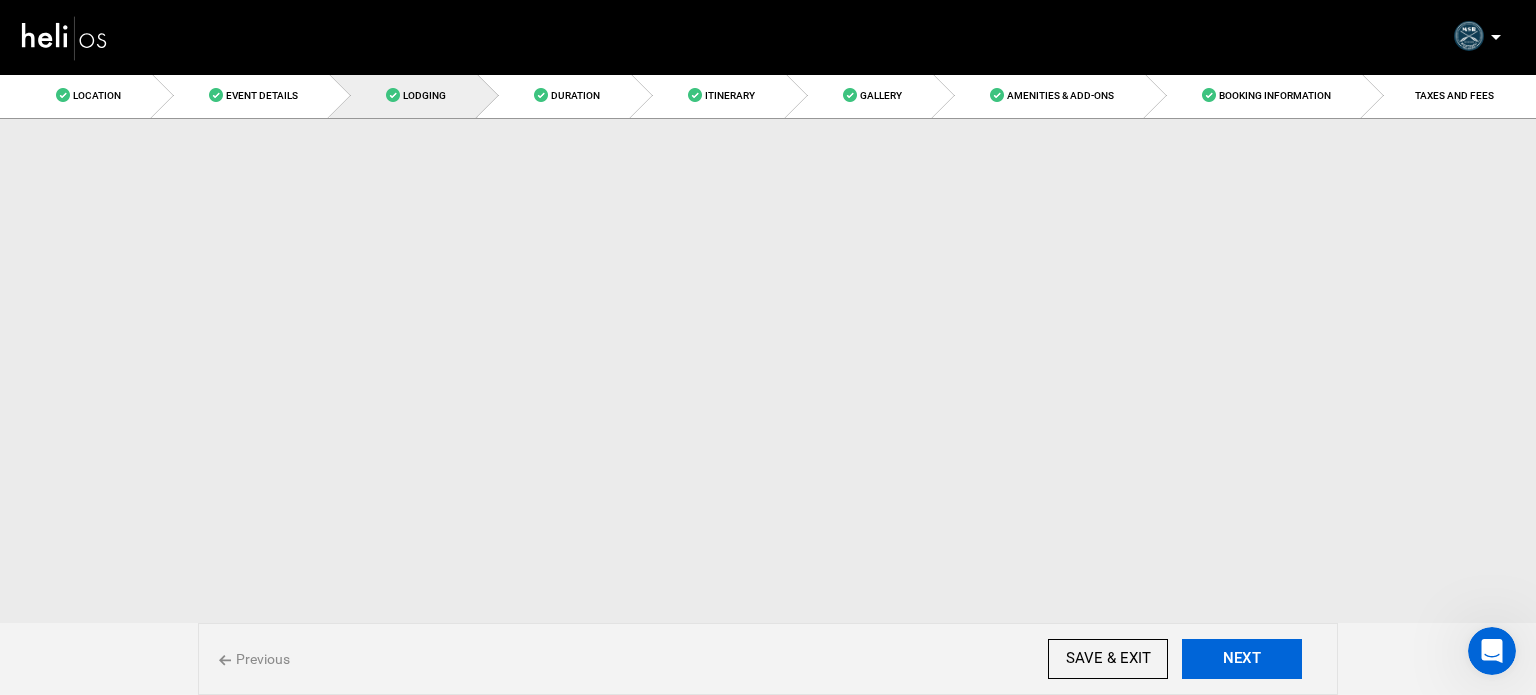 scroll, scrollTop: 0, scrollLeft: 0, axis: both 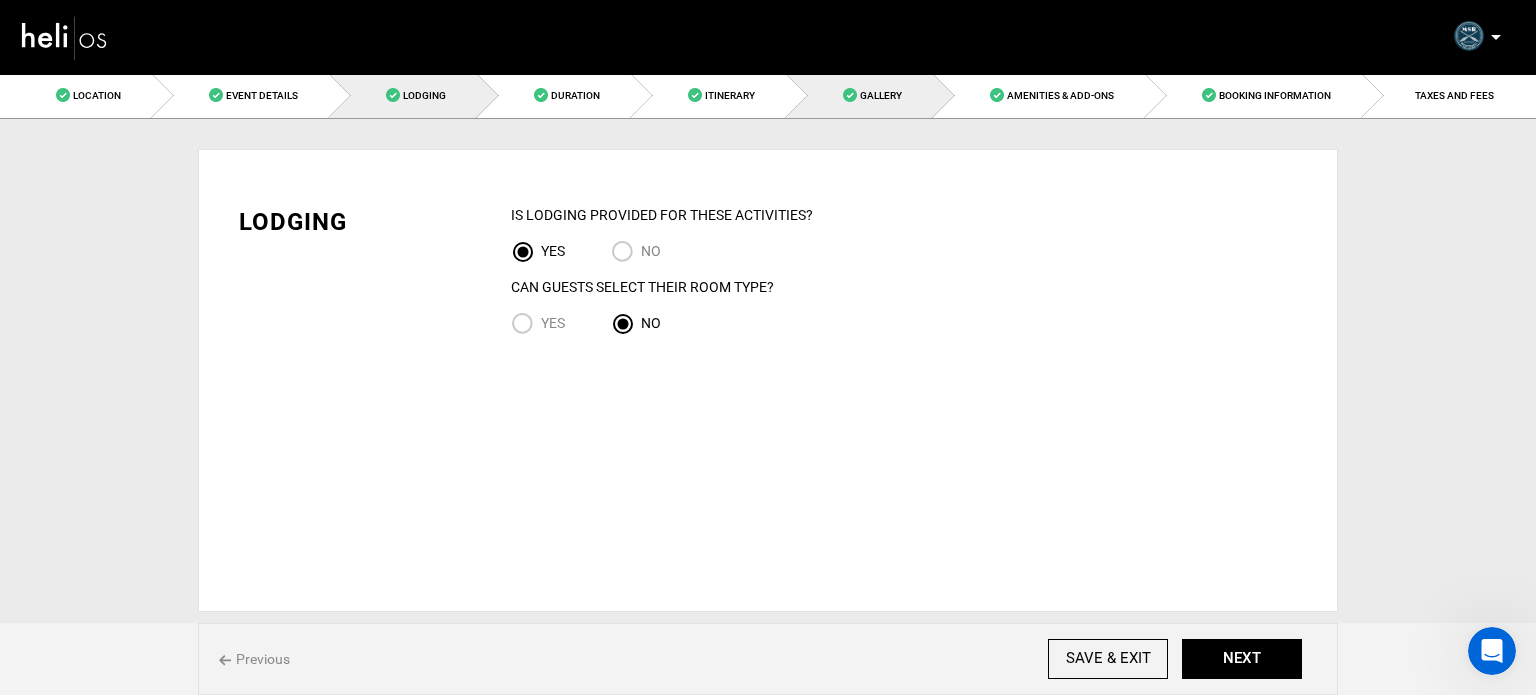 click on "Gallery" at bounding box center [860, 95] 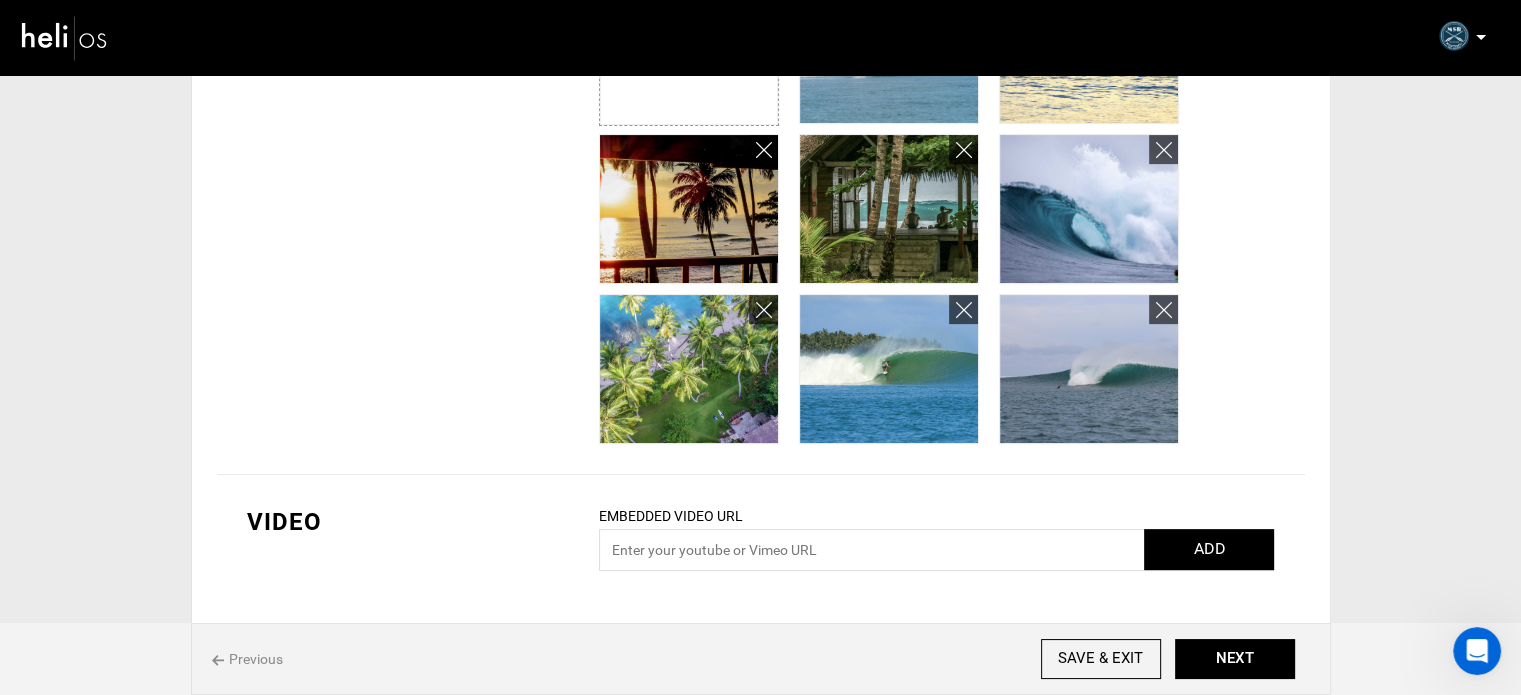 scroll, scrollTop: 610, scrollLeft: 0, axis: vertical 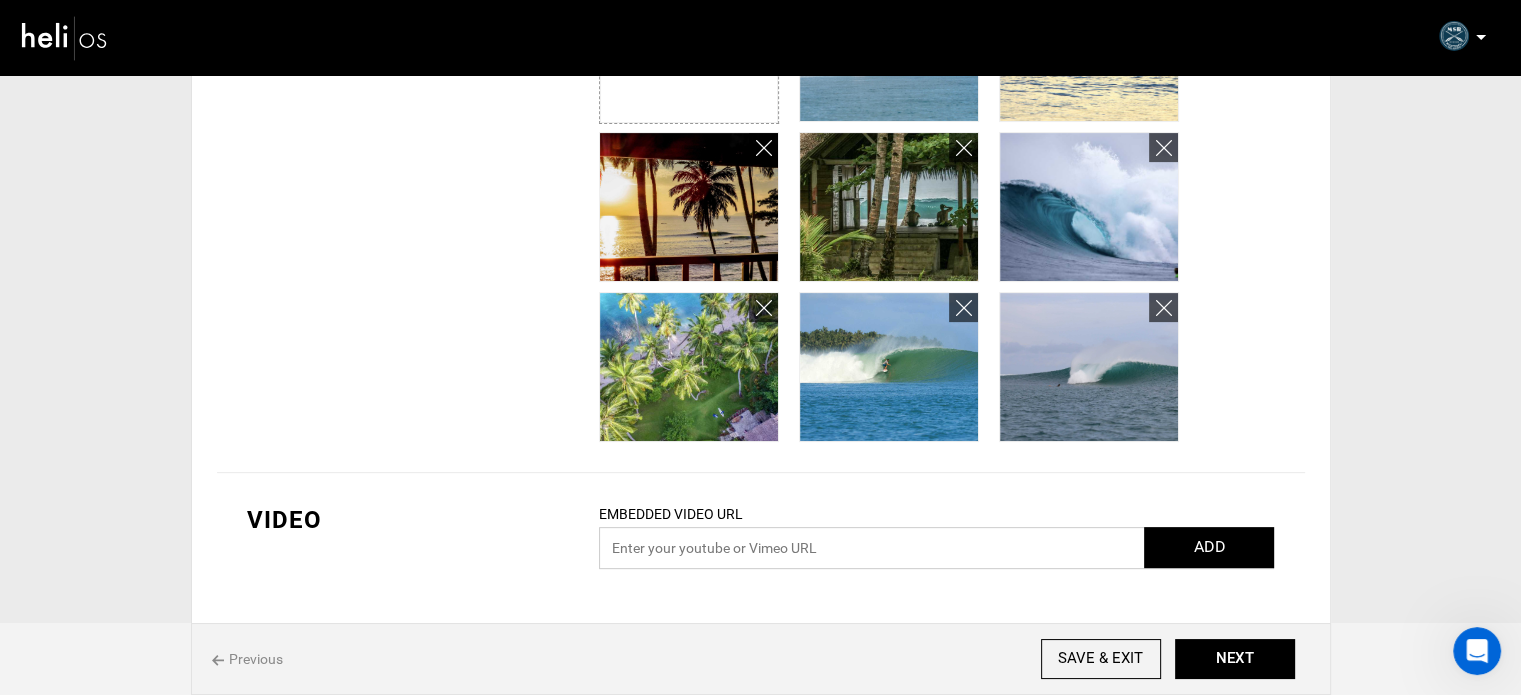 click at bounding box center (936, 548) 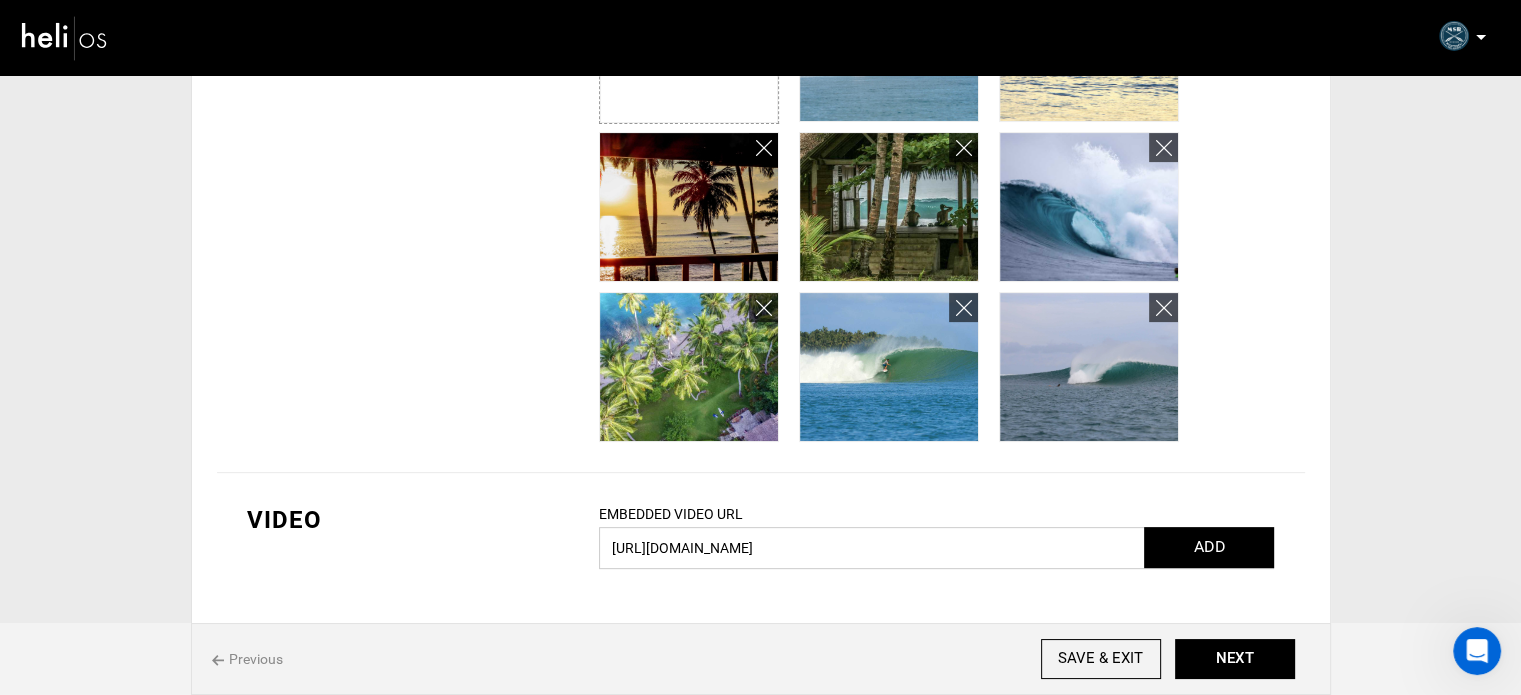 type on "[URL][DOMAIN_NAME]" 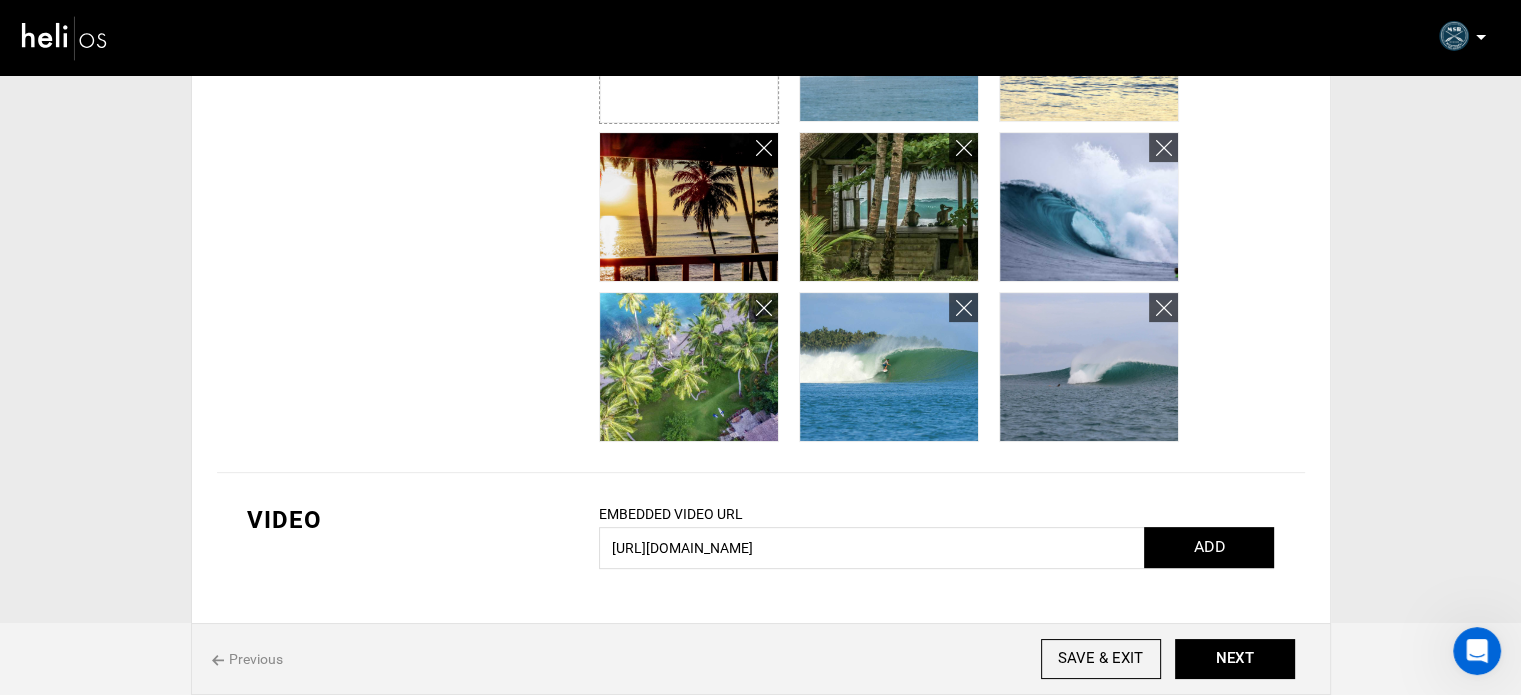 click on "ADD" at bounding box center [1209, 547] 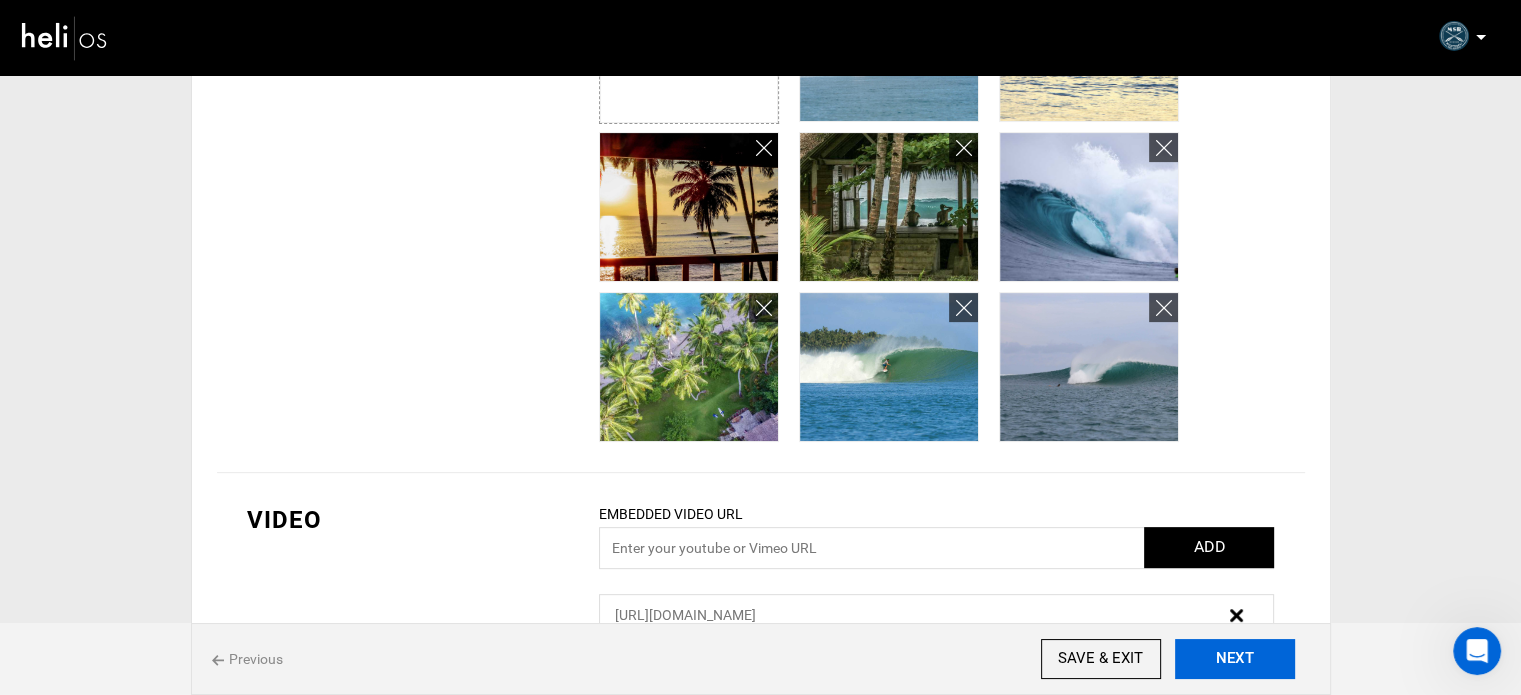 click on "NEXT" at bounding box center (1235, 659) 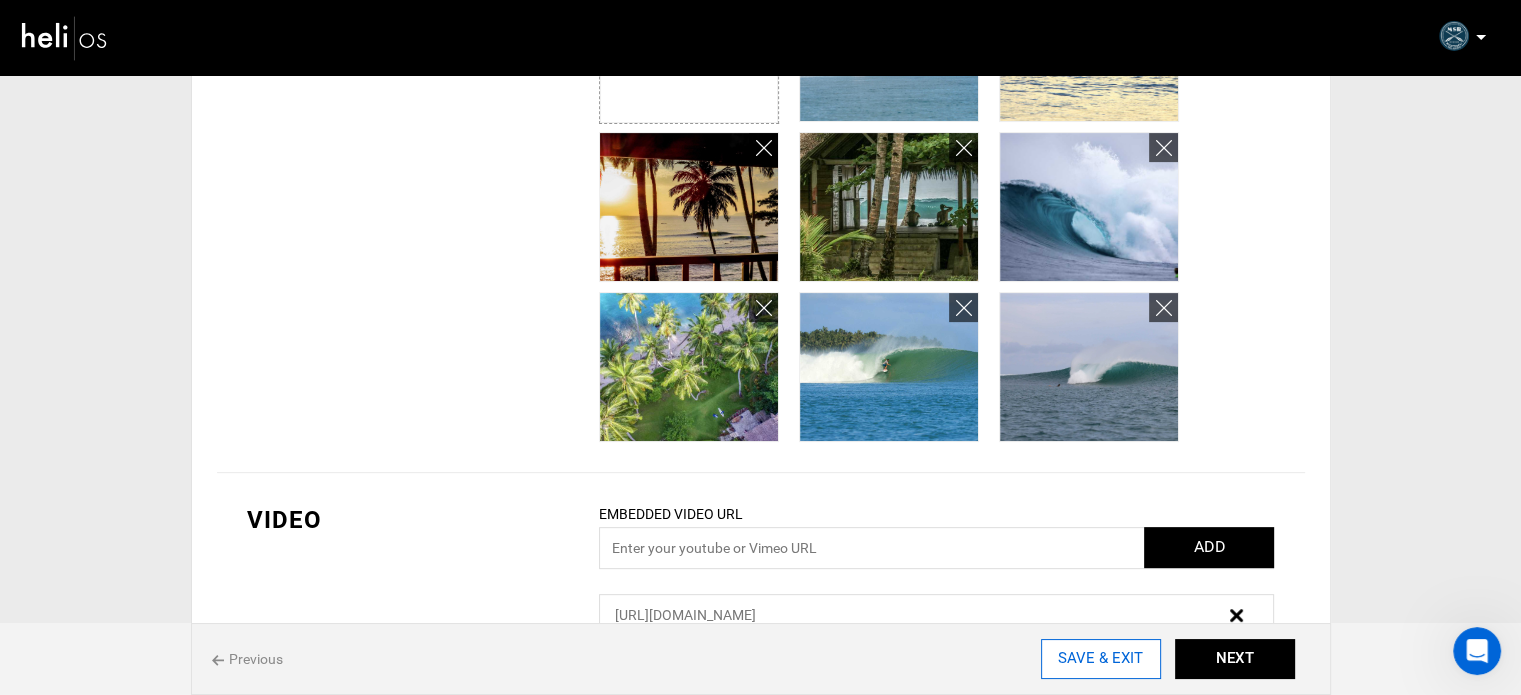 scroll, scrollTop: 0, scrollLeft: 0, axis: both 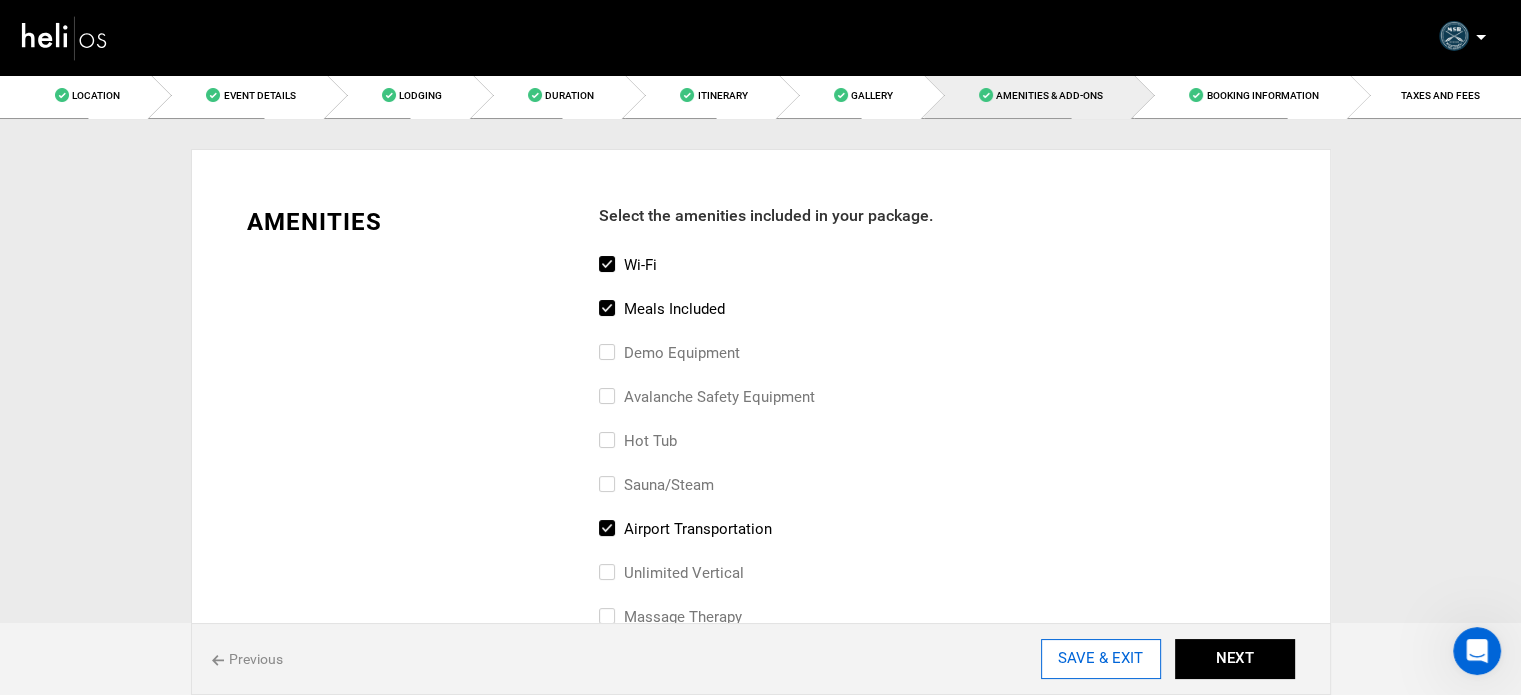 click on "SAVE & EXIT" at bounding box center [1101, 659] 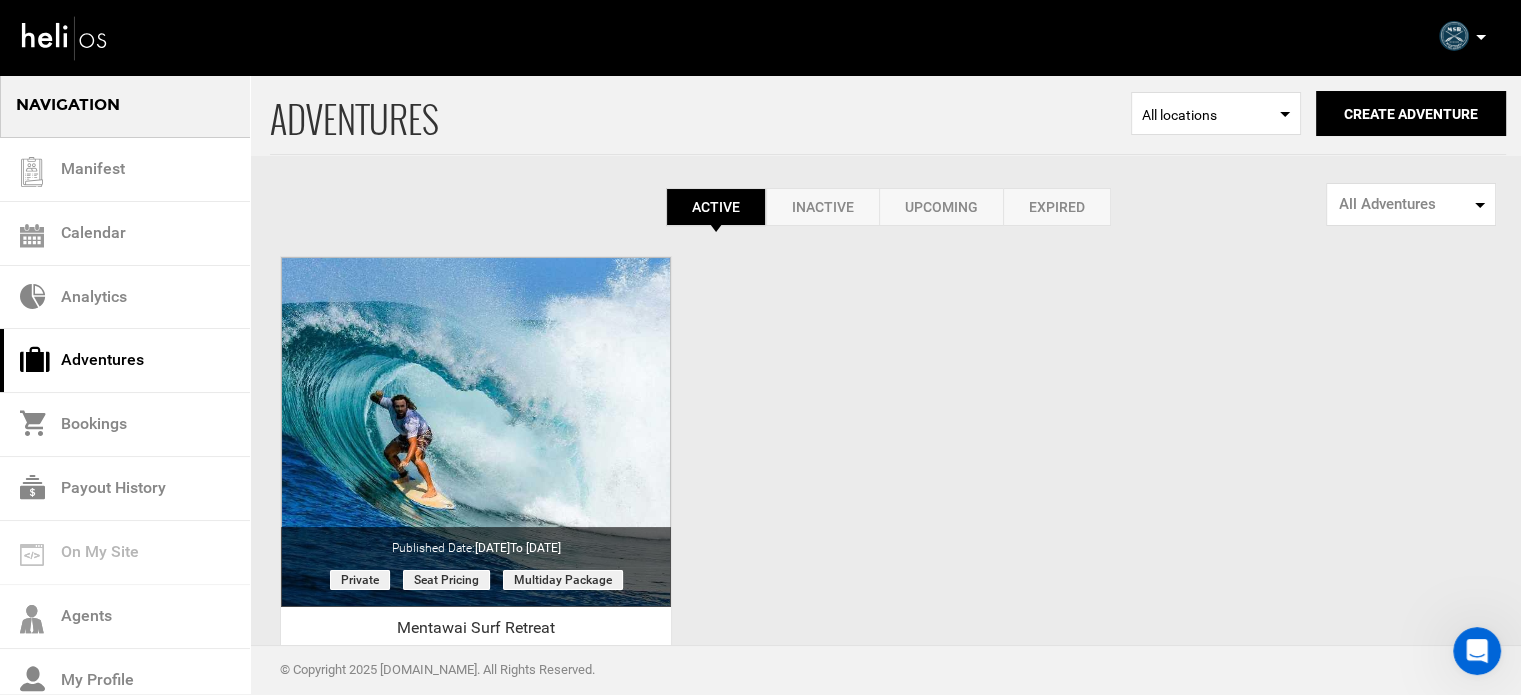 click at bounding box center (1480, 37) 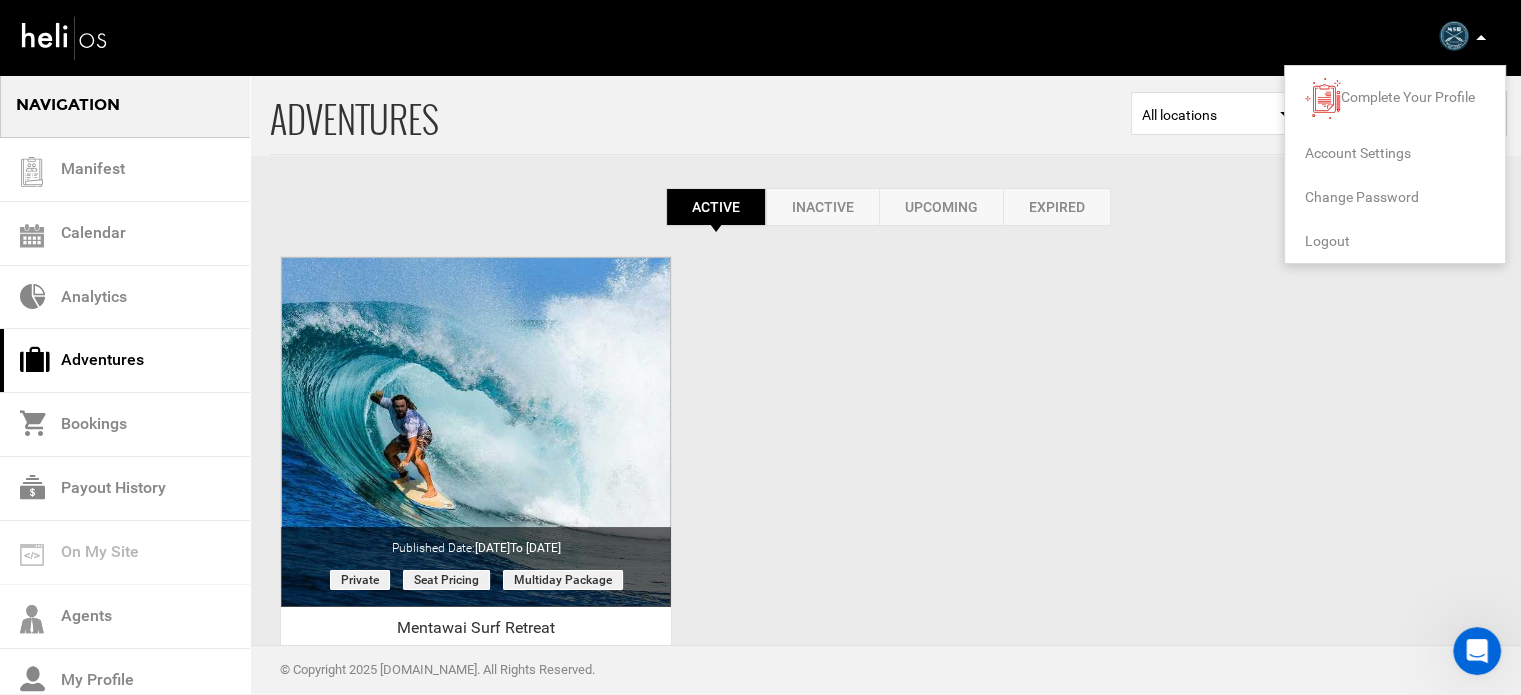 click on "Logout" at bounding box center [1327, 241] 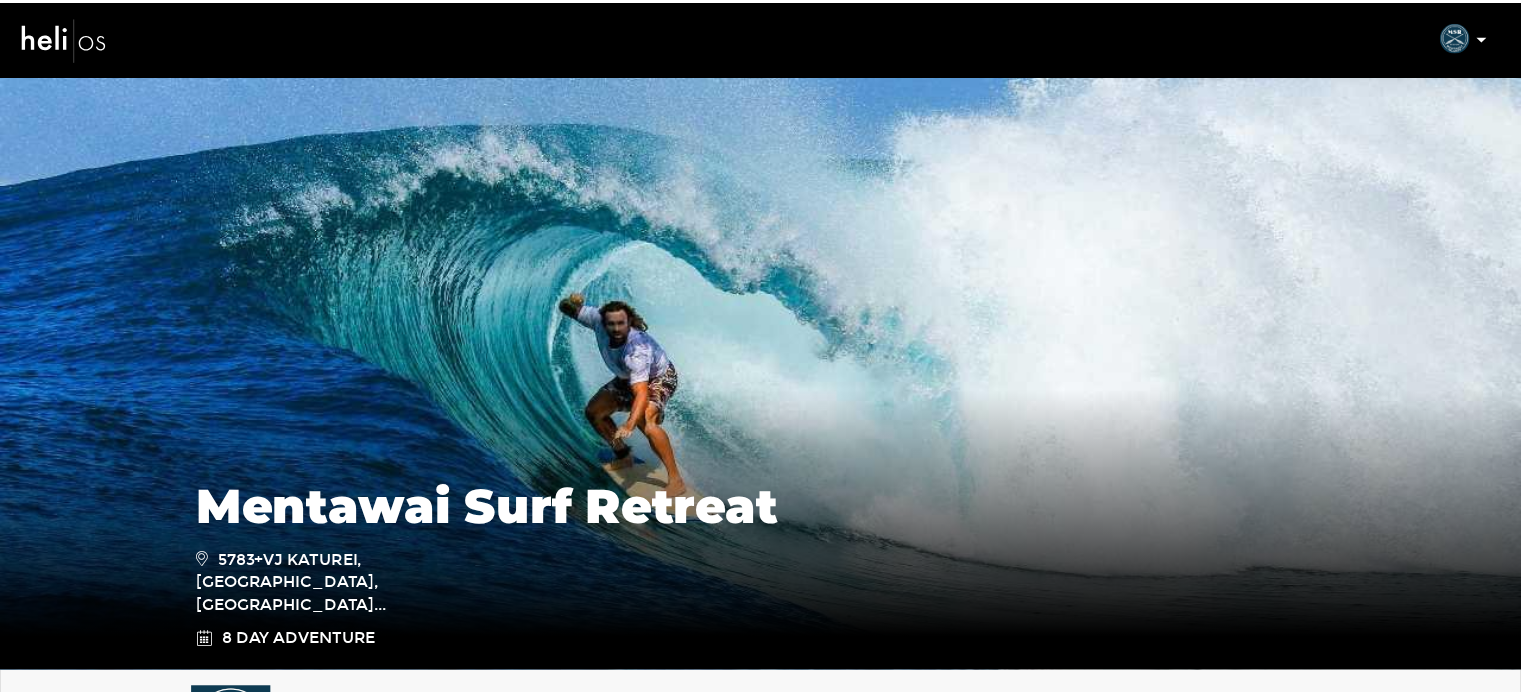 scroll, scrollTop: 0, scrollLeft: 0, axis: both 